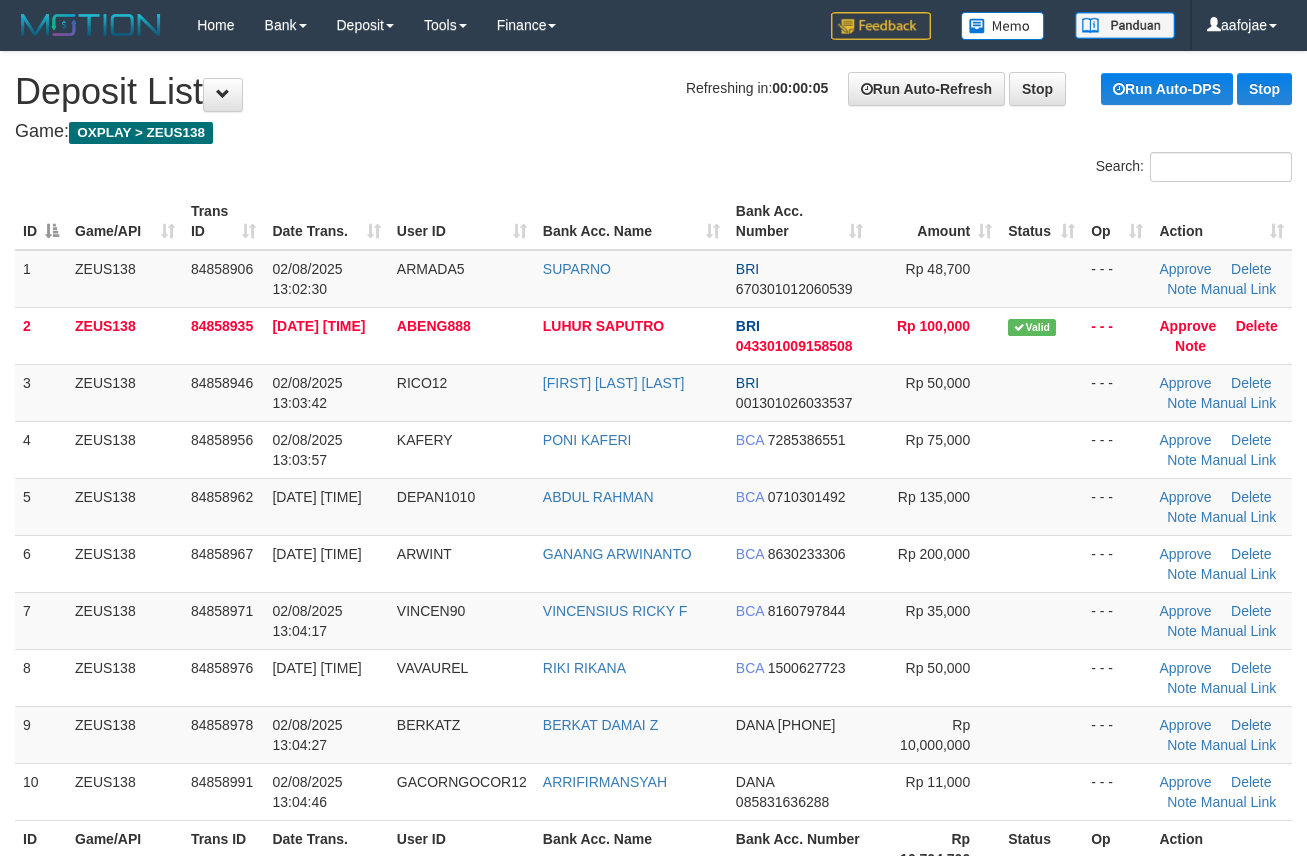 scroll, scrollTop: 0, scrollLeft: 0, axis: both 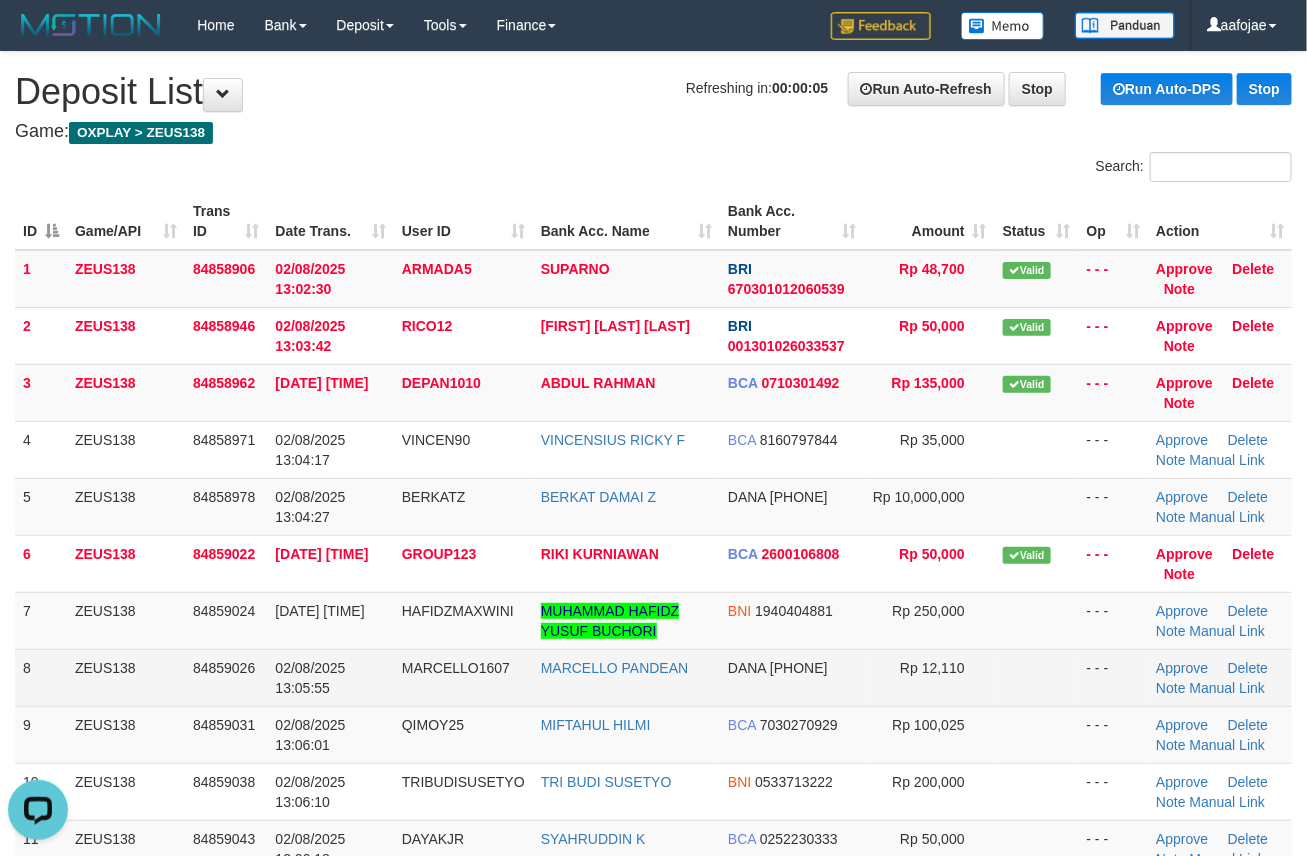 click on "8" at bounding box center (41, 677) 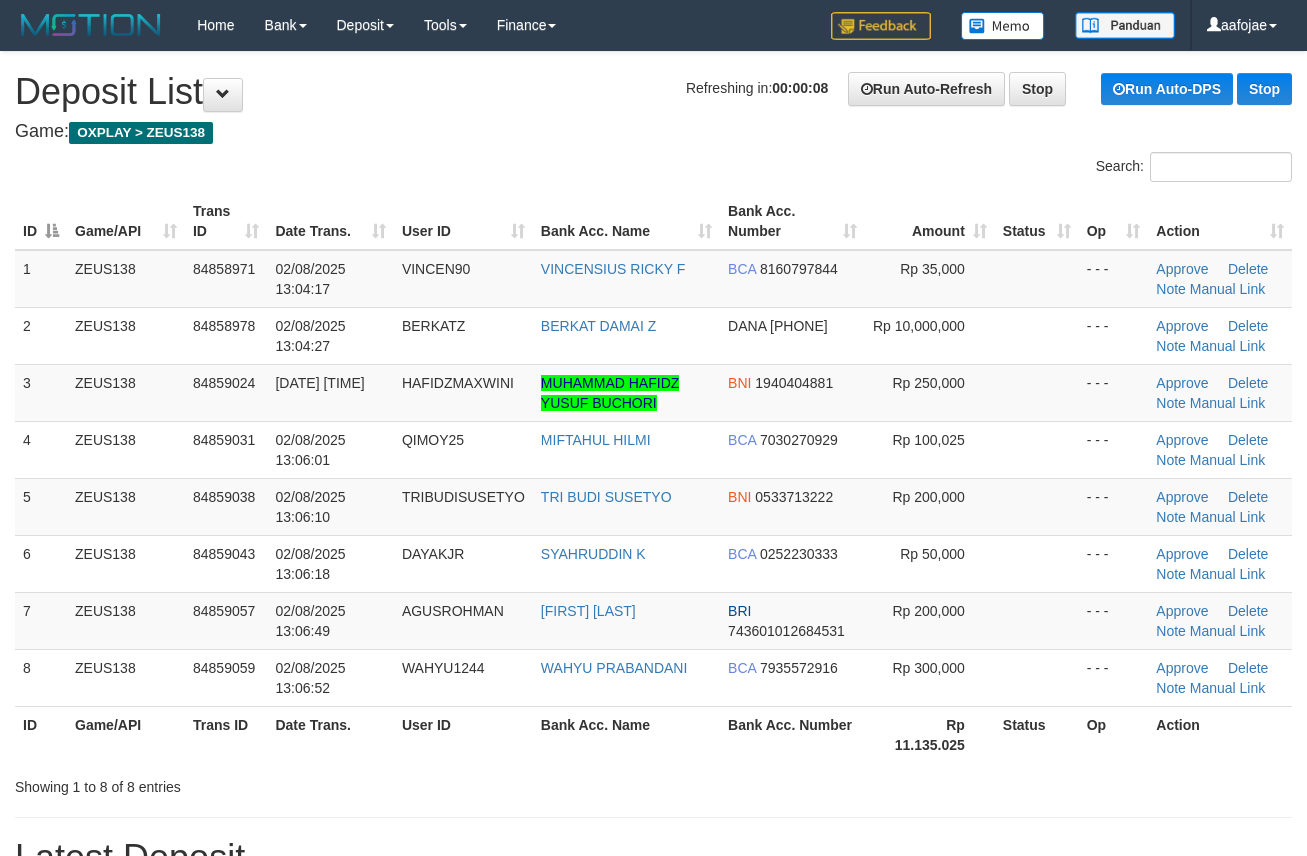 scroll, scrollTop: 0, scrollLeft: 0, axis: both 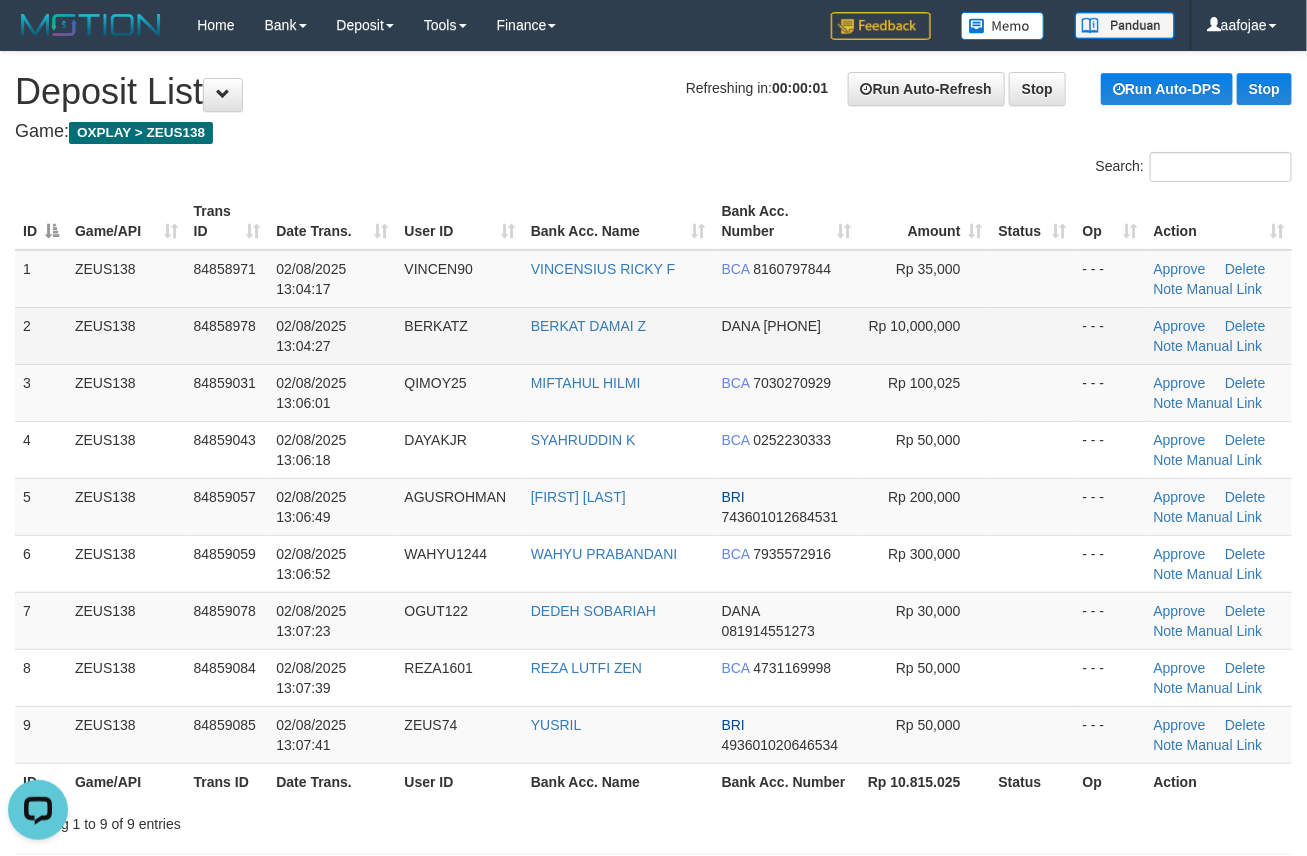 drag, startPoint x: 153, startPoint y: 603, endPoint x: 128, endPoint y: 357, distance: 247.26706 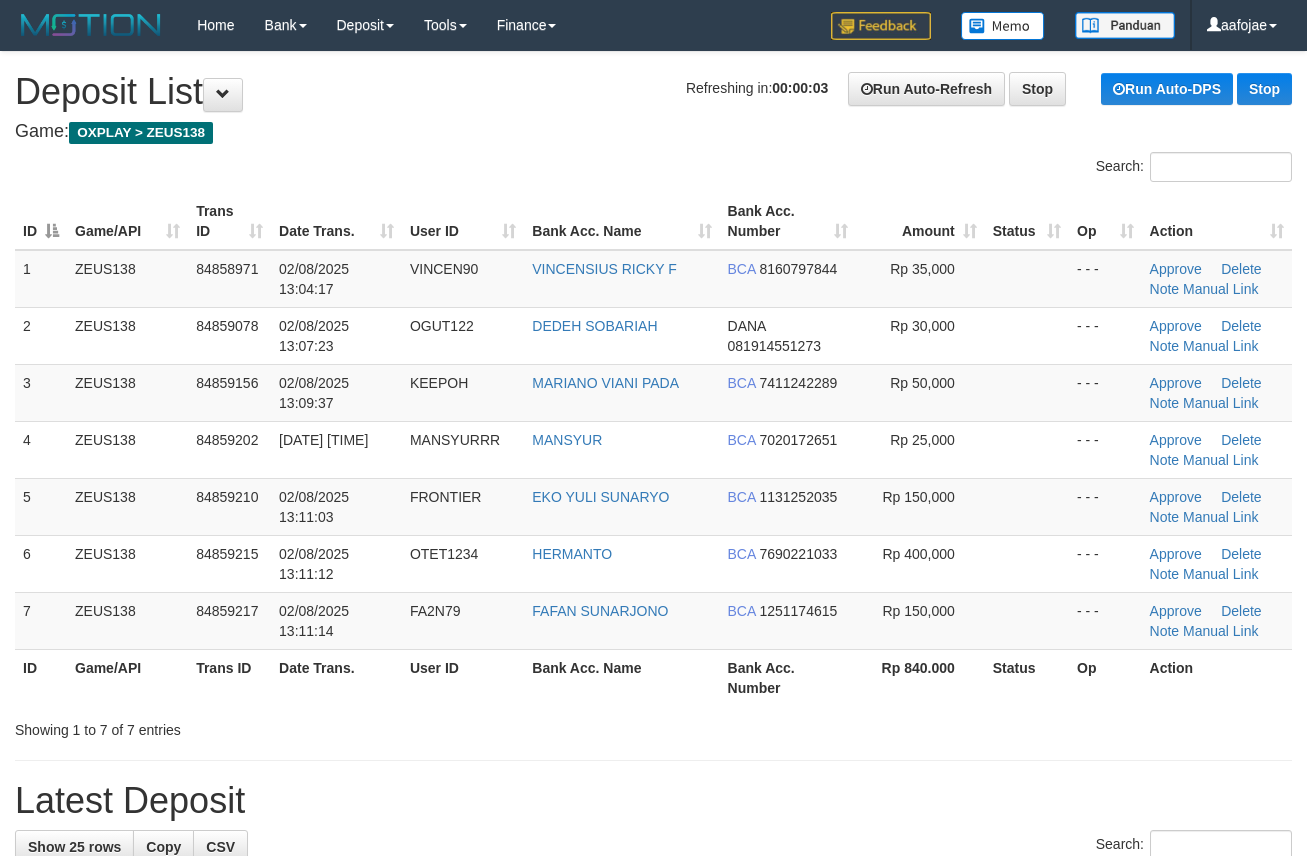 scroll, scrollTop: 0, scrollLeft: 0, axis: both 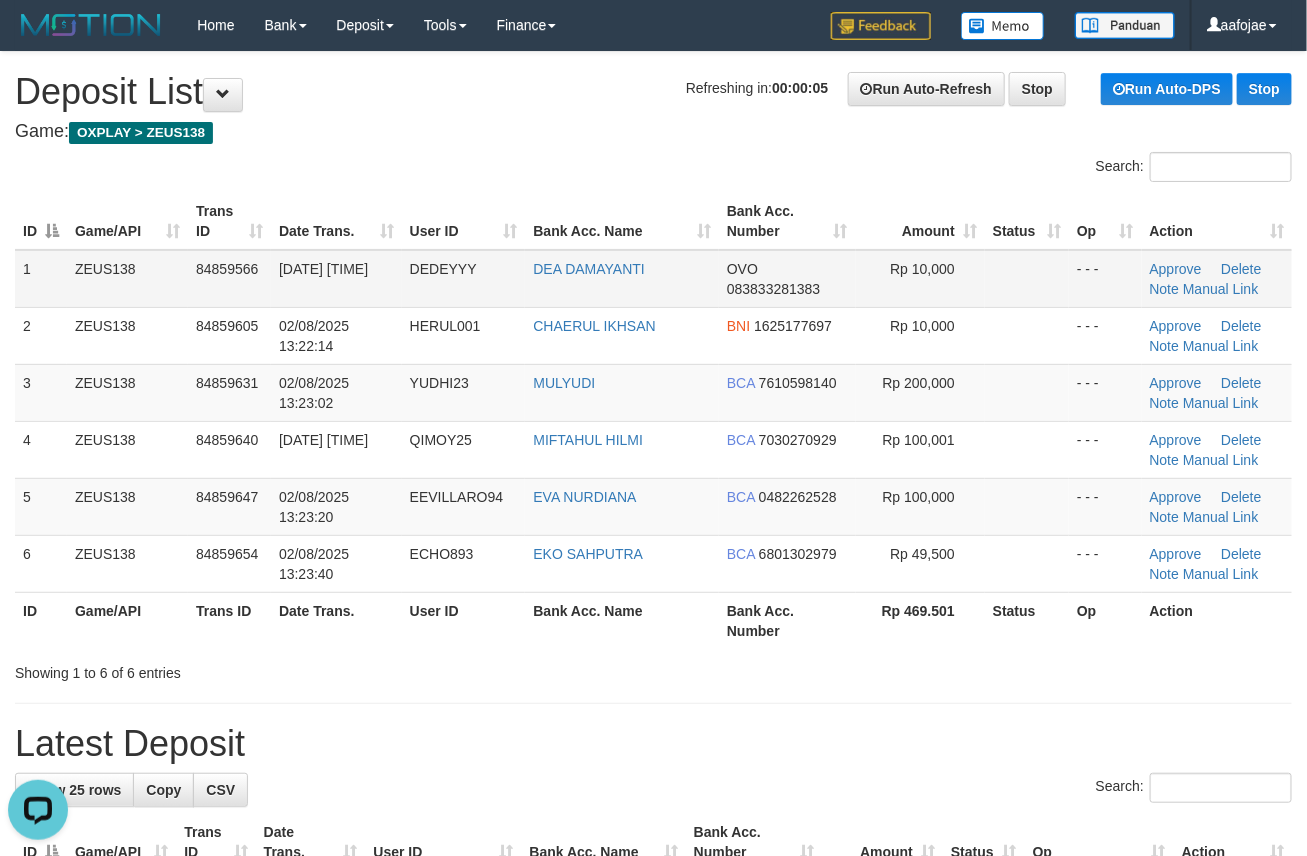 drag, startPoint x: 35, startPoint y: 510, endPoint x: 172, endPoint y: 292, distance: 257.47427 